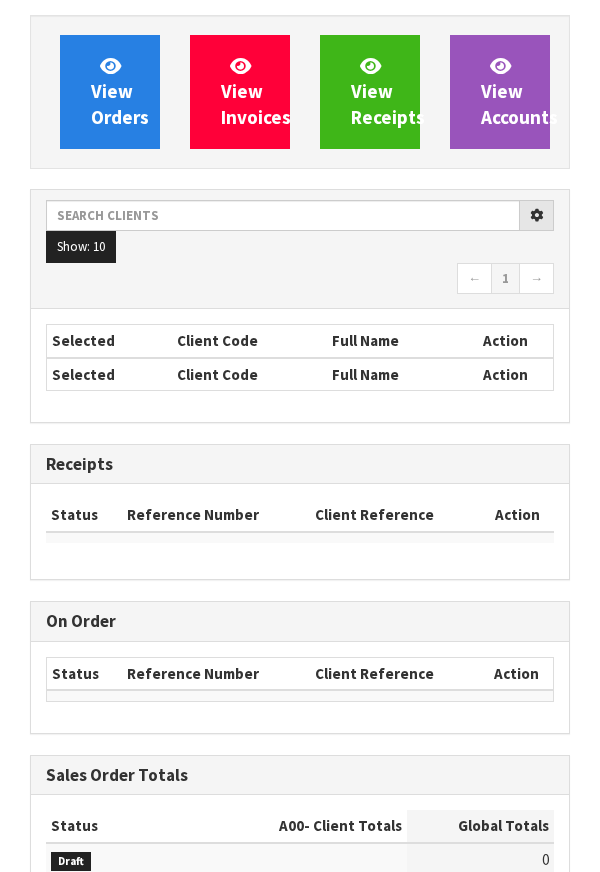 scroll, scrollTop: 0, scrollLeft: 0, axis: both 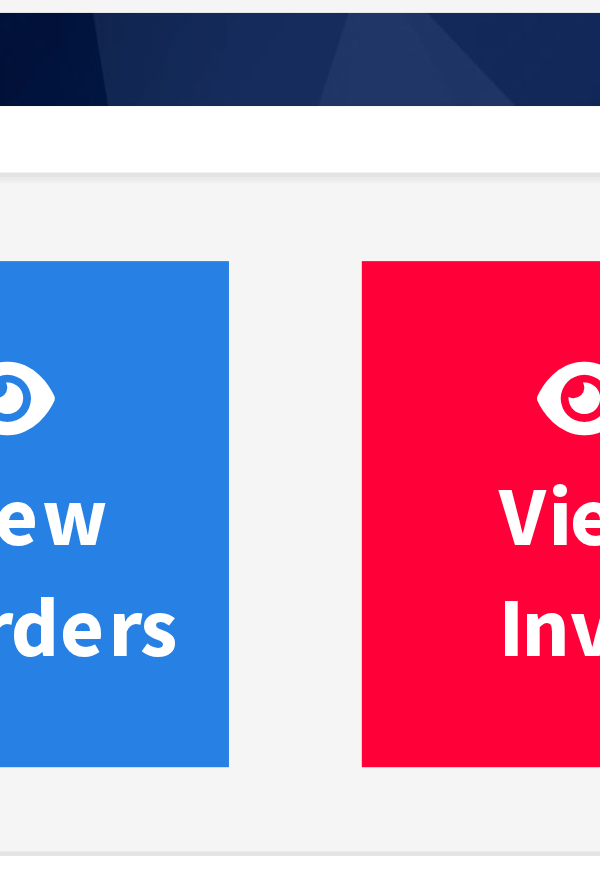 click on "View
Orders
View
Invoices
View
Receipts
View
Accounts
Show: 10
5
10
25" at bounding box center [300, 1889] 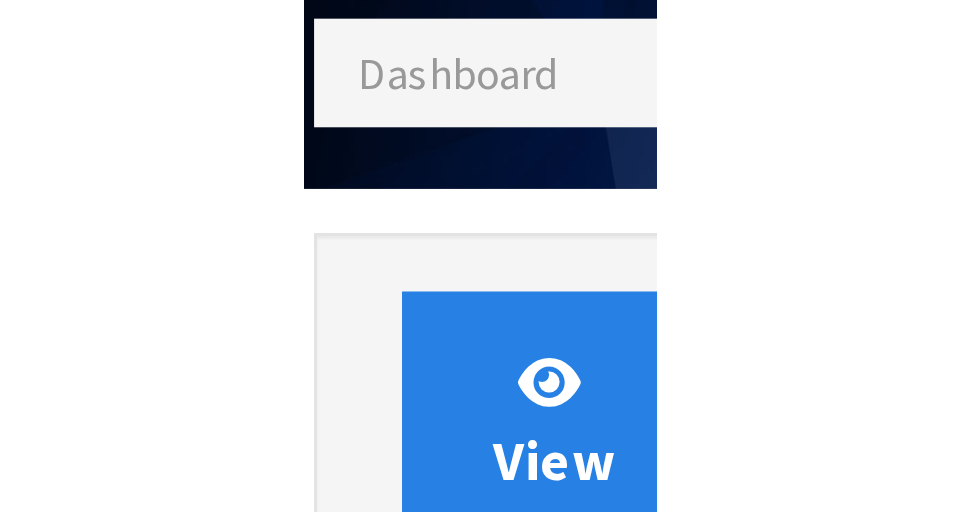 scroll, scrollTop: 23, scrollLeft: 0, axis: vertical 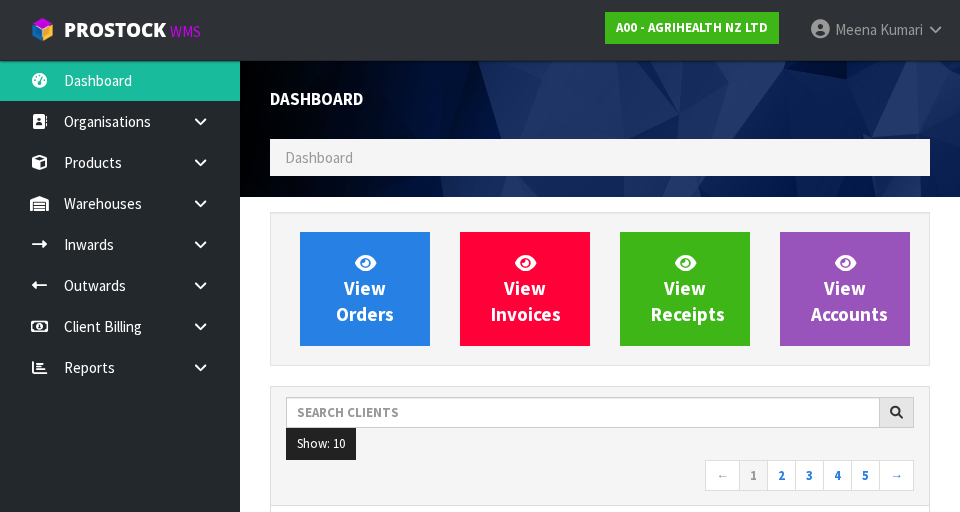 click on "Dashboard" at bounding box center [319, 157] 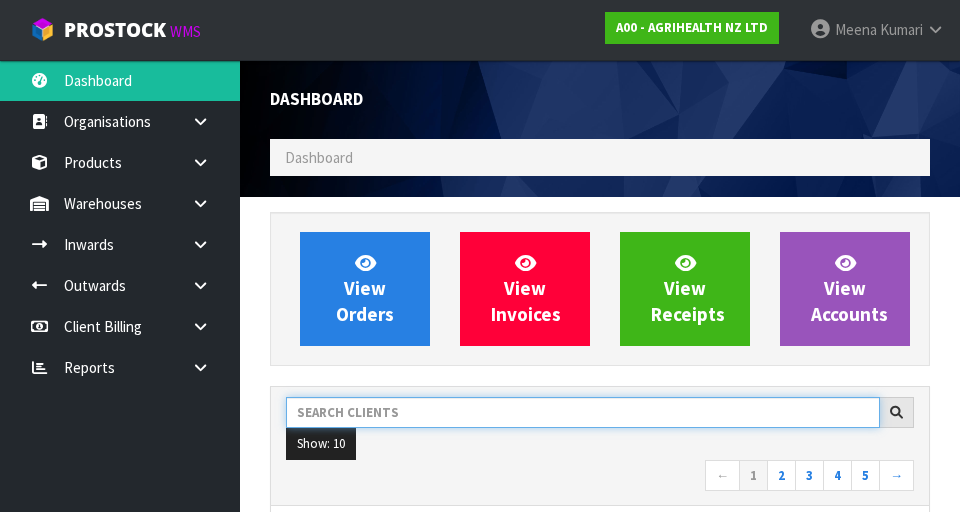 click at bounding box center [583, 412] 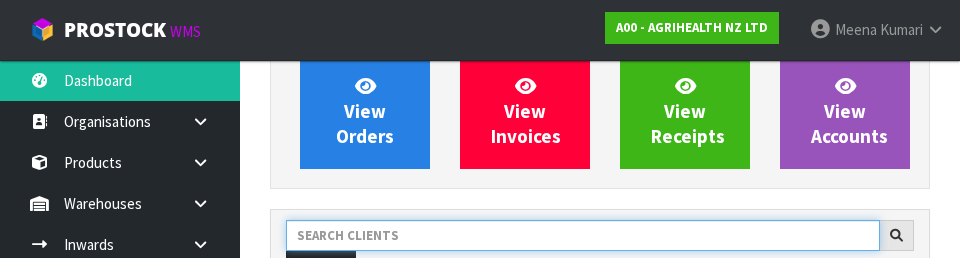 scroll, scrollTop: 274, scrollLeft: 0, axis: vertical 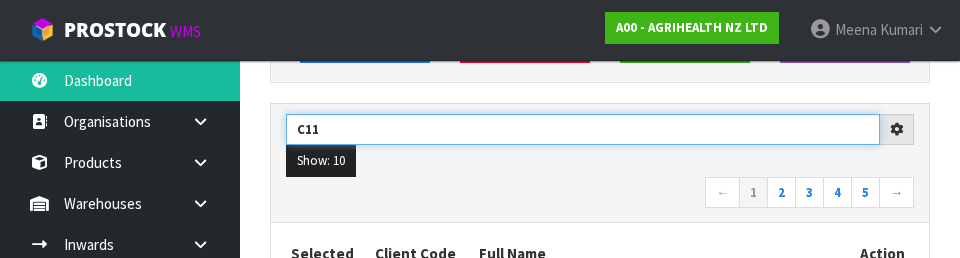 type on "C11" 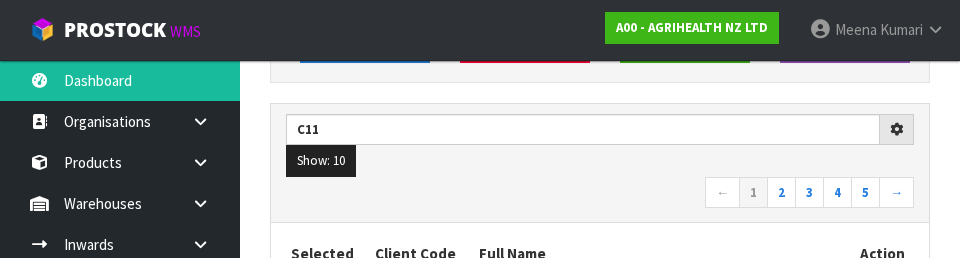 click on "←
1 2 3 4 5
→" at bounding box center (600, 194) 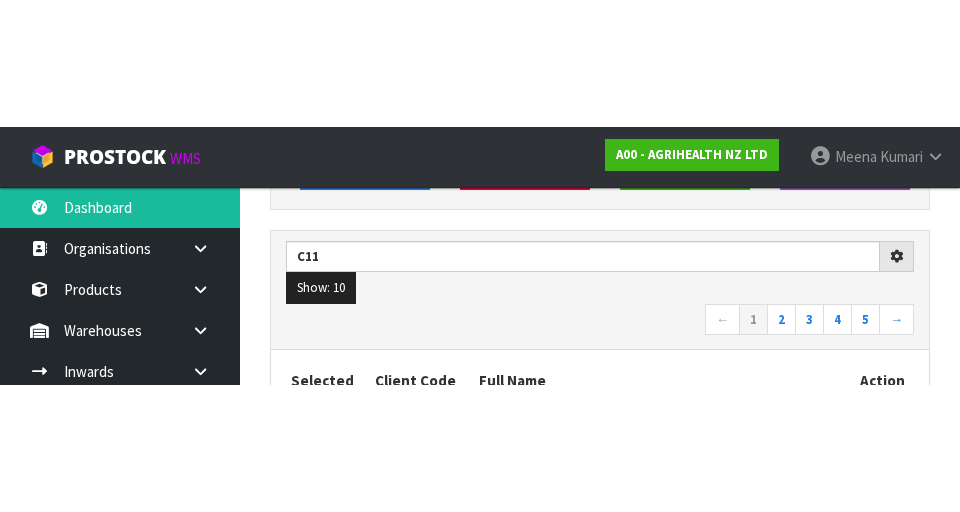 scroll, scrollTop: 283, scrollLeft: 0, axis: vertical 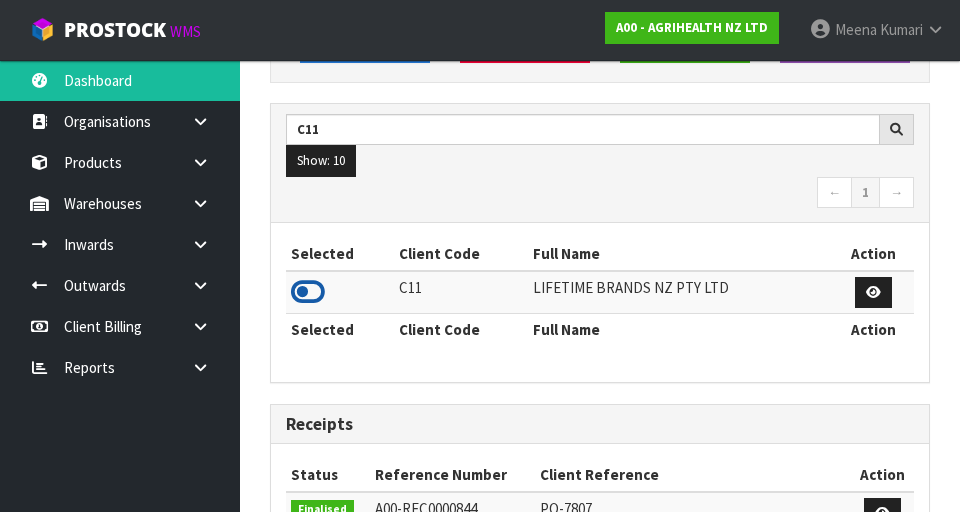 click at bounding box center [308, 292] 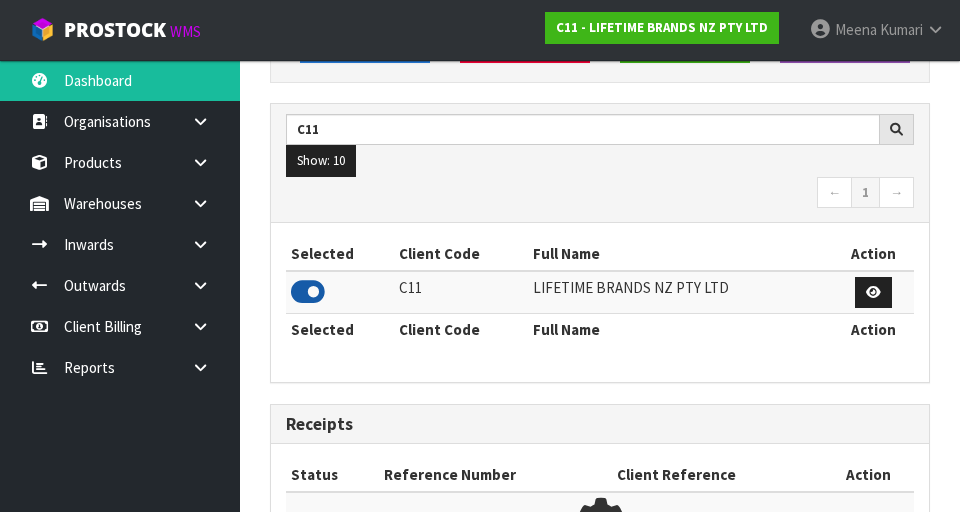 scroll, scrollTop: 1318, scrollLeft: 690, axis: both 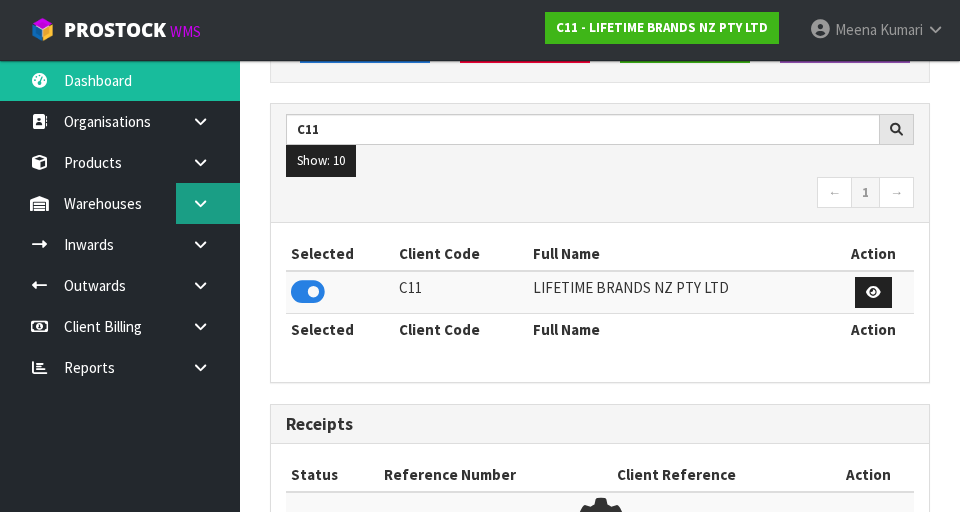 click at bounding box center (200, 203) 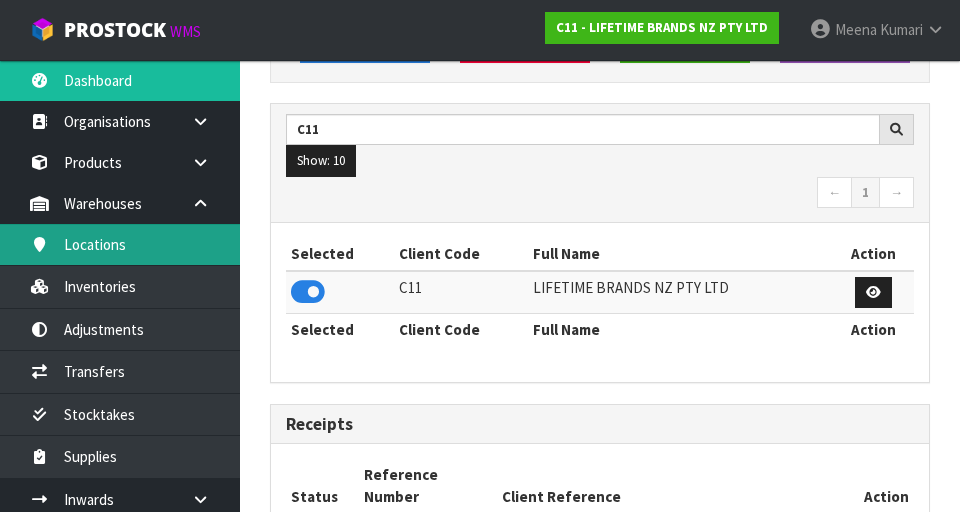 click on "Locations" at bounding box center [120, 244] 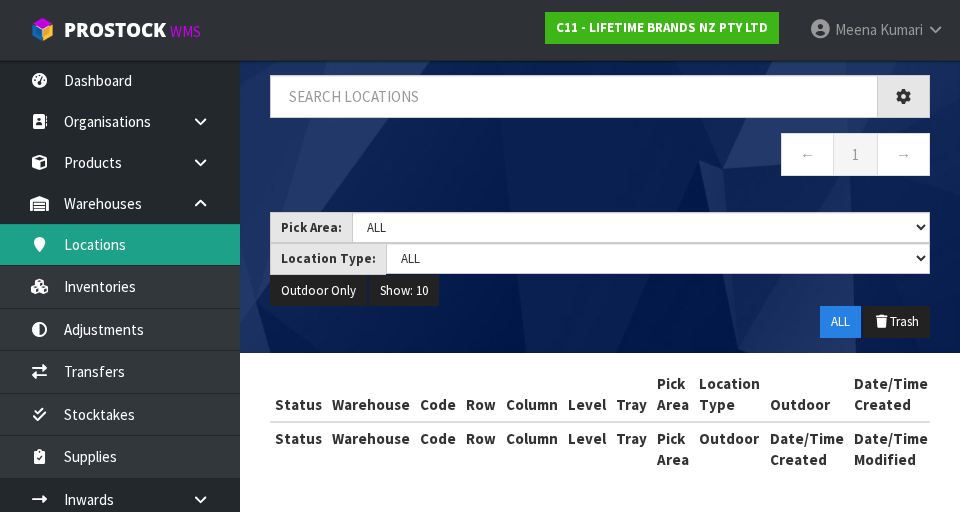 scroll, scrollTop: 122, scrollLeft: 0, axis: vertical 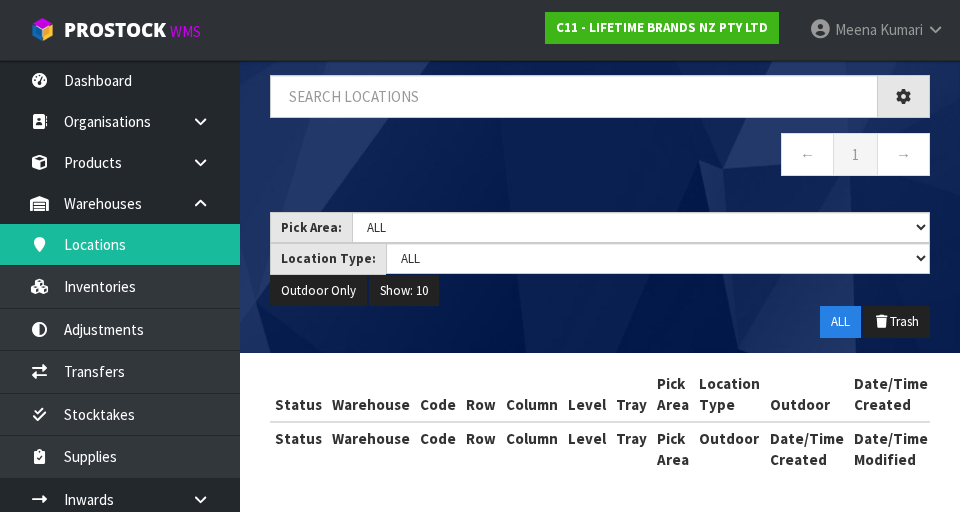 click on "Locations
Dashboard Warehouses Locations
←
1
→
Pick Area:
Main Refurb Damaged Parts Showroom Yard Cross-dock ALL
Location Type:
Standard Parts Dangerous Chiller Fridge Freezer ALL
Outdoor Only
Show: 10
5
10
25
50
ALL
Trash
Status
Warehouse
Code
Row" at bounding box center [480, 195] 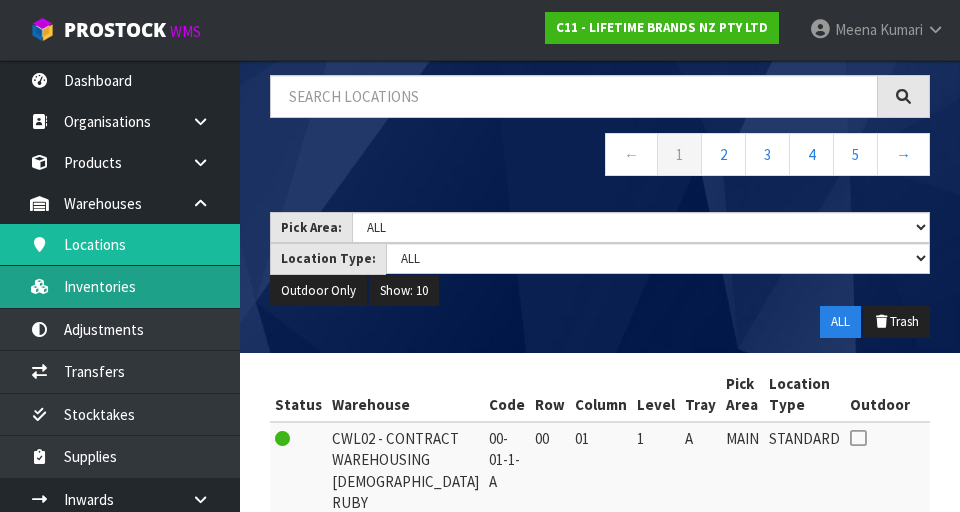 click on "Inventories" at bounding box center [120, 286] 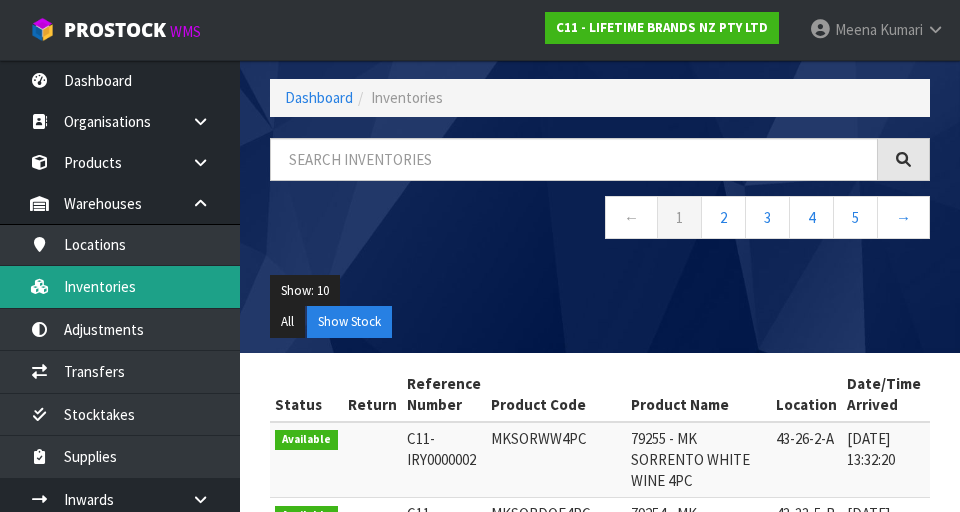 scroll, scrollTop: 122, scrollLeft: 0, axis: vertical 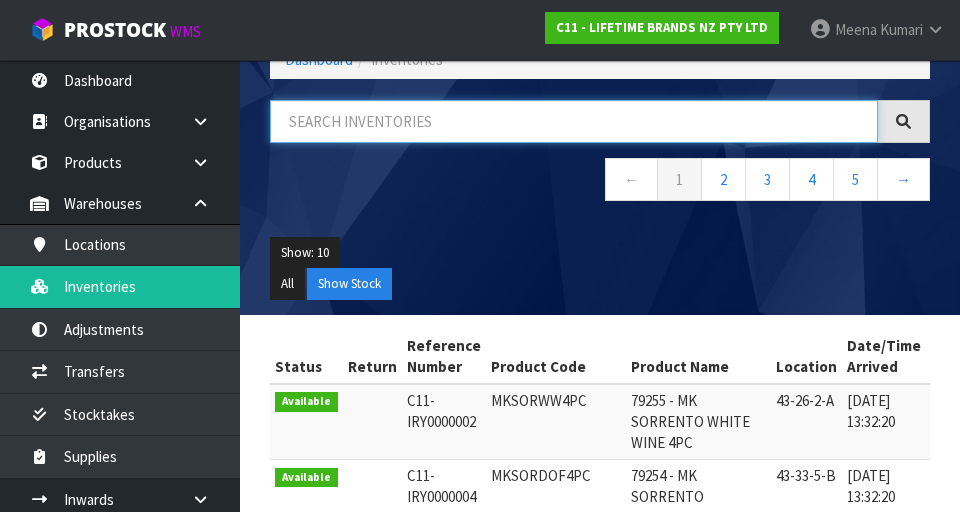click at bounding box center (574, 121) 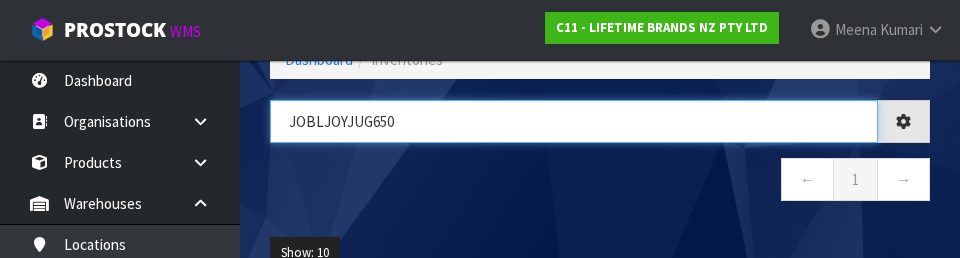 type on "JOBLJOYJUG650" 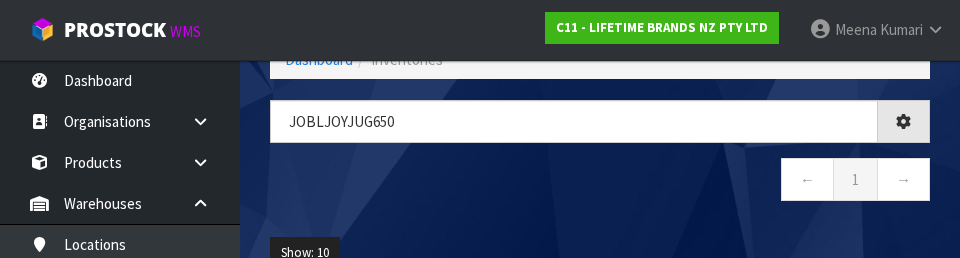 click on "←
1
→" at bounding box center (600, 182) 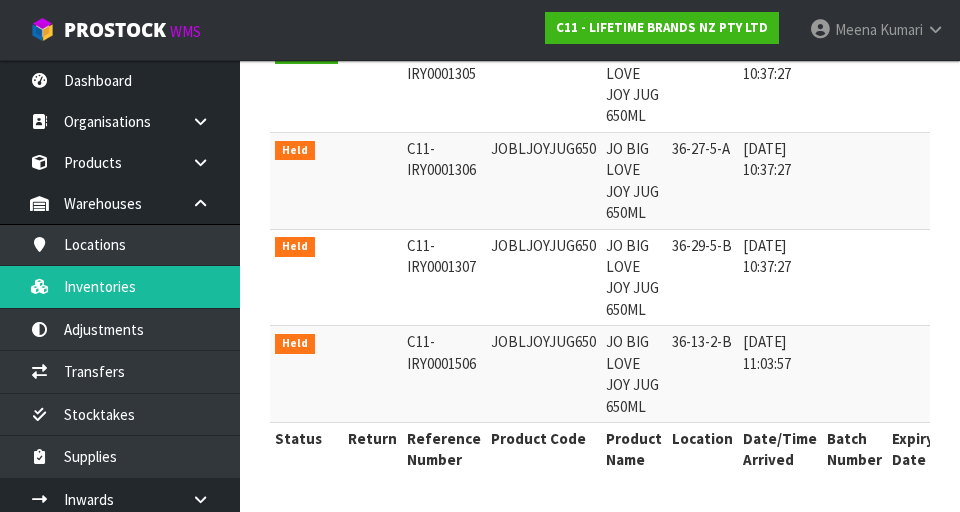 scroll, scrollTop: 672, scrollLeft: 0, axis: vertical 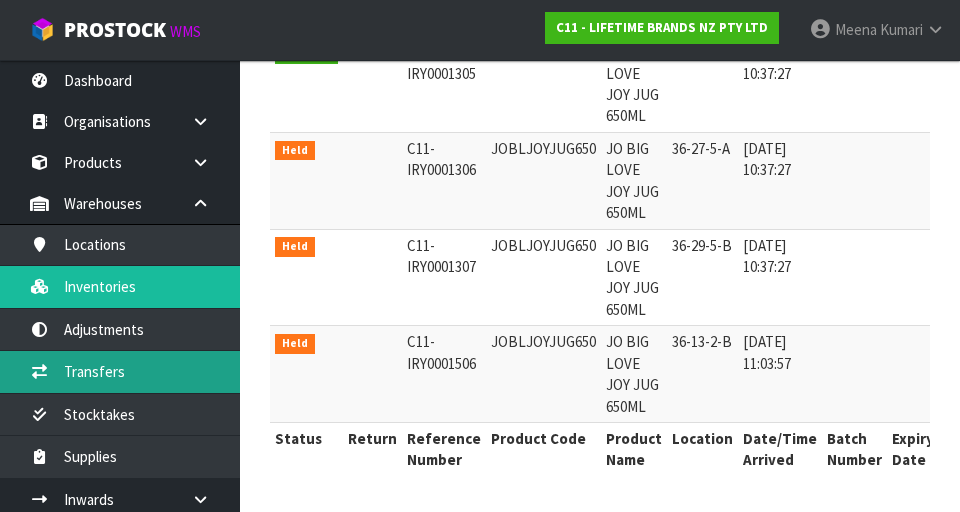 click on "Transfers" at bounding box center (120, 371) 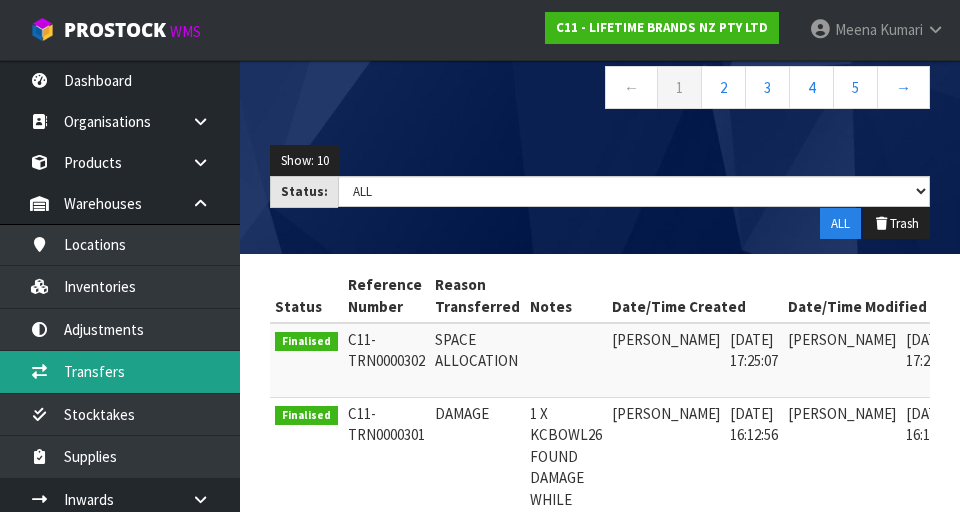 scroll, scrollTop: 0, scrollLeft: 0, axis: both 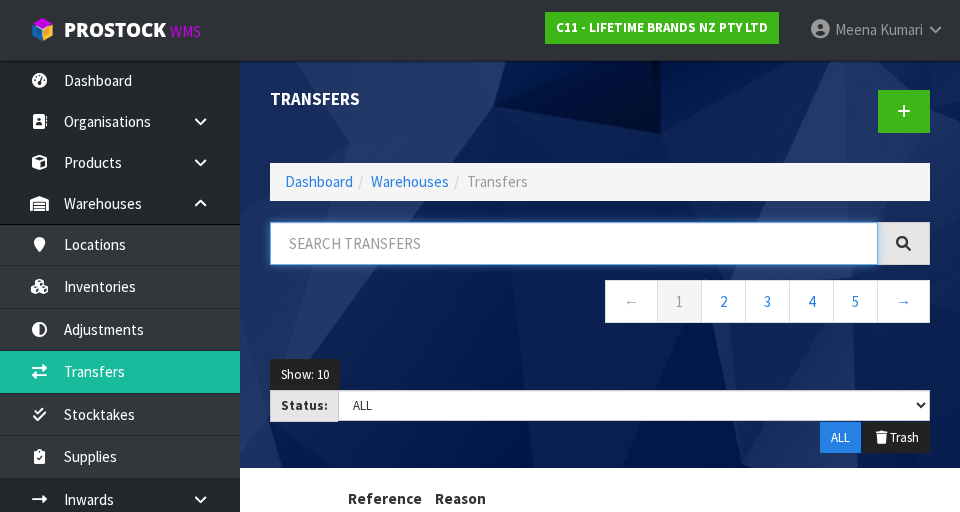 paste on "JOBLJOYJUG650" 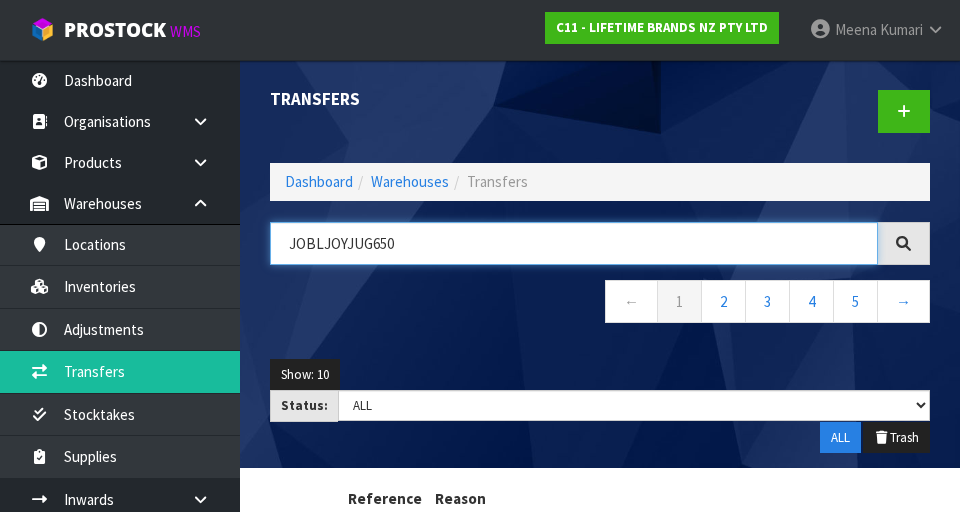 type on "JOBLJOYJUG650" 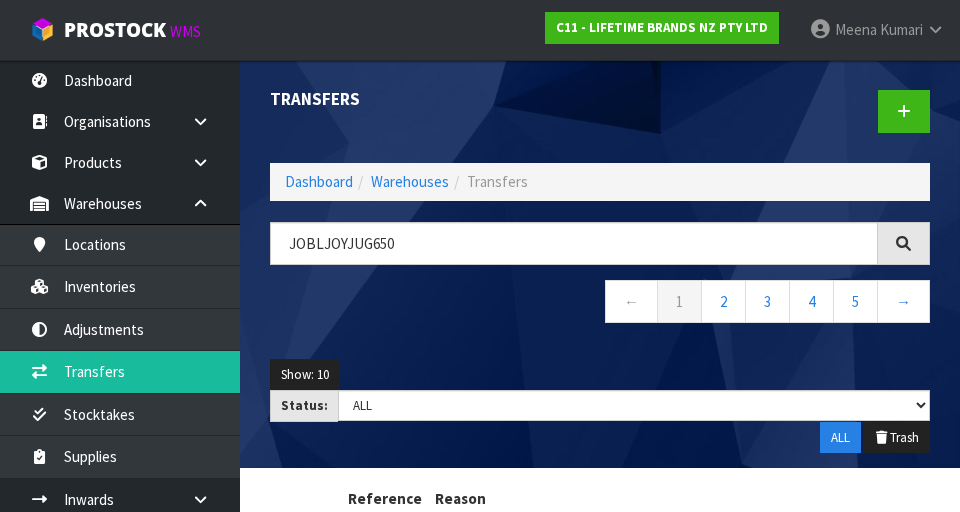 click on "←
1 2 3 4 5
→" at bounding box center [600, 304] 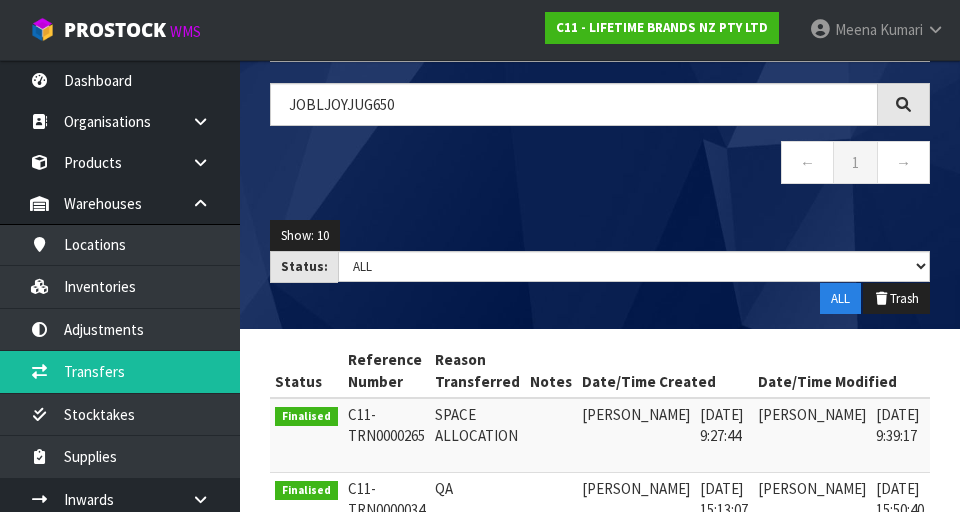 scroll, scrollTop: 141, scrollLeft: 0, axis: vertical 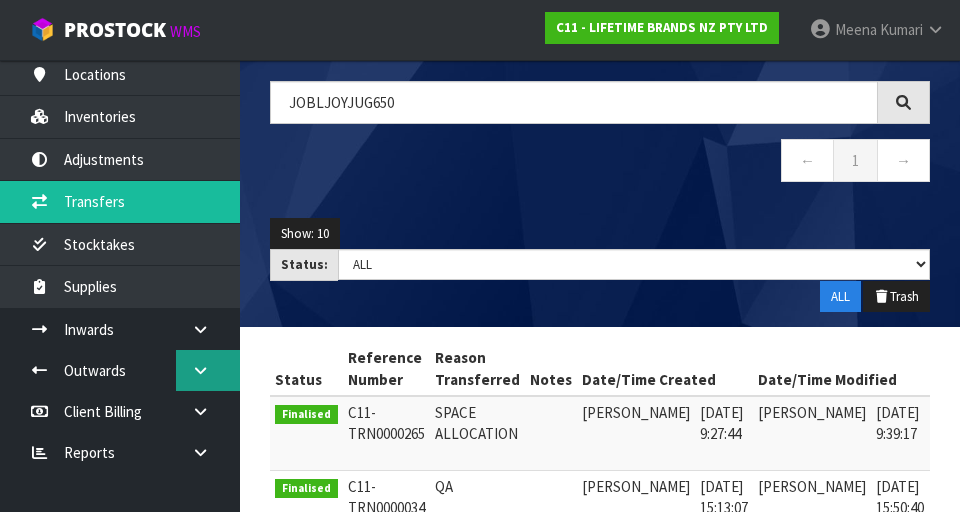 click at bounding box center [208, 370] 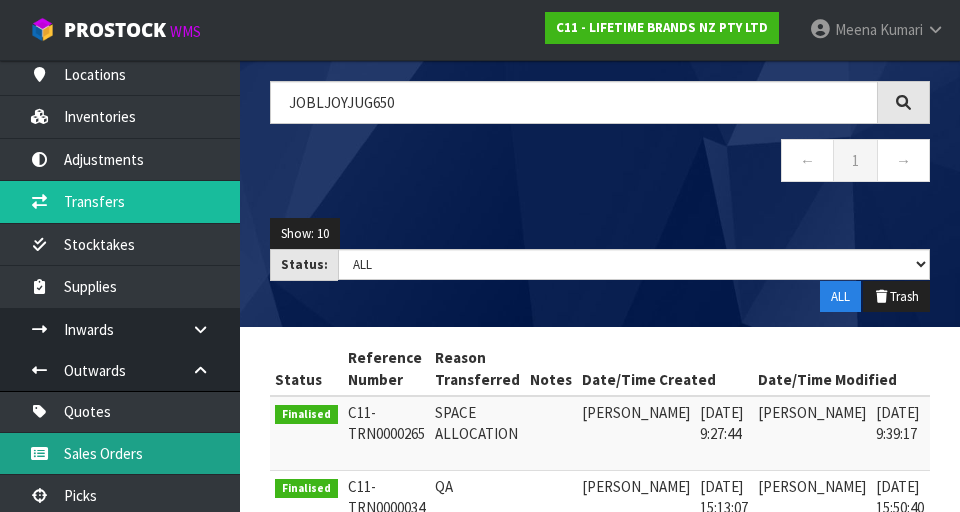 click on "Sales Orders" at bounding box center [120, 453] 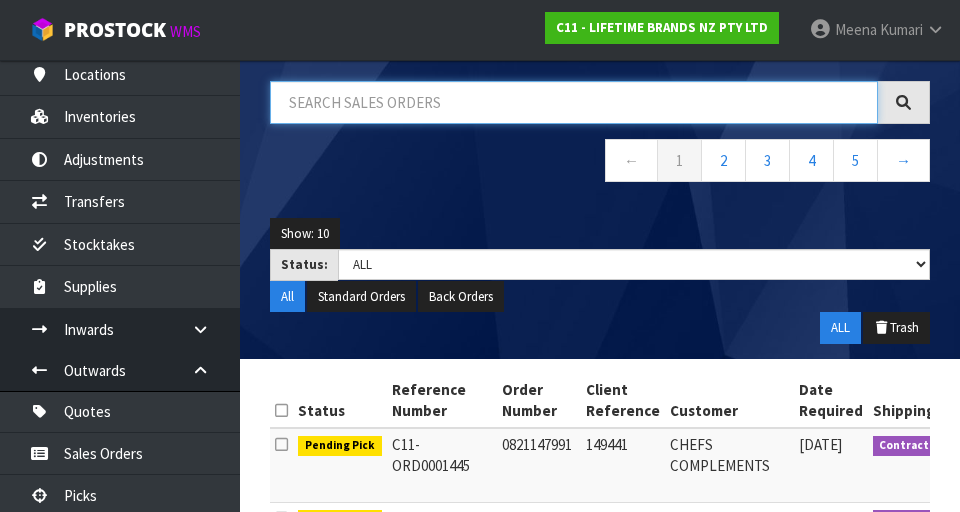 paste on "JOBLJOYJUG650" 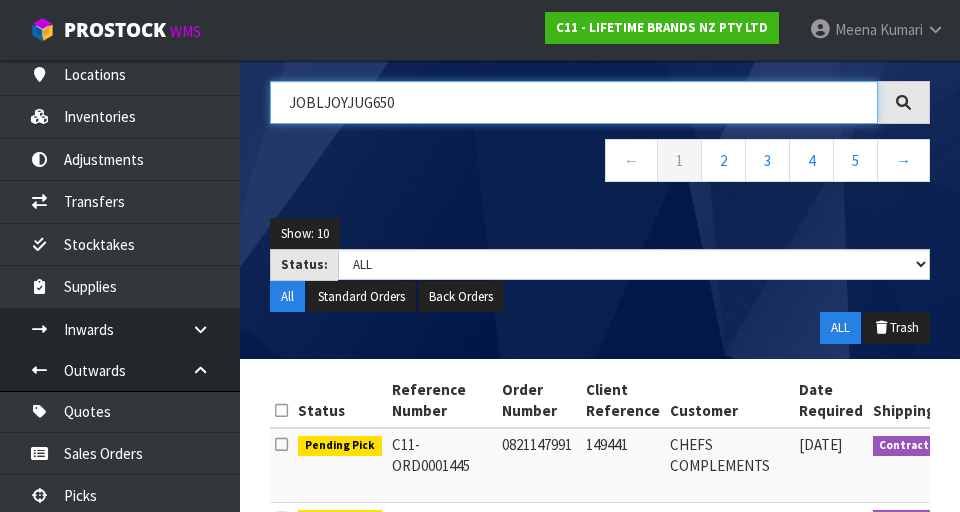 type on "JOBLJOYJUG650" 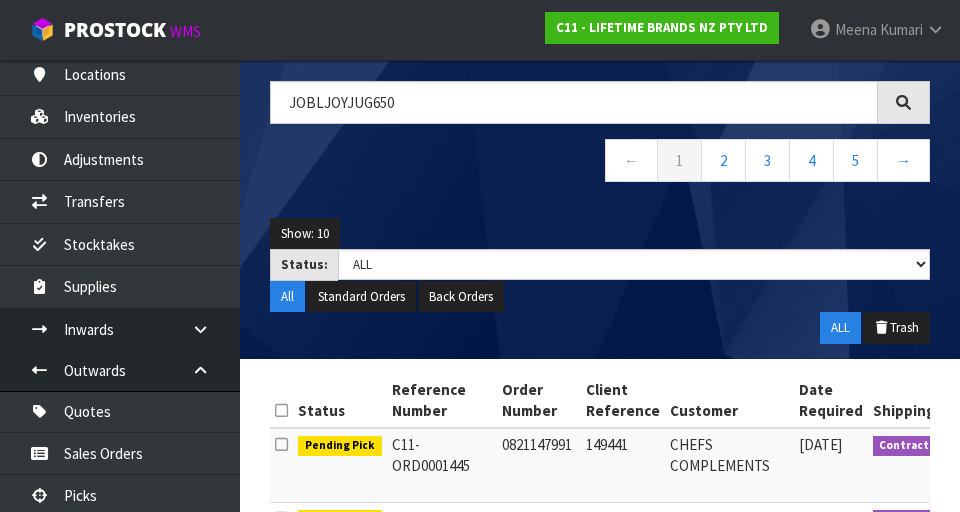 click on "←
1 2 3 4 5
→" at bounding box center [600, 163] 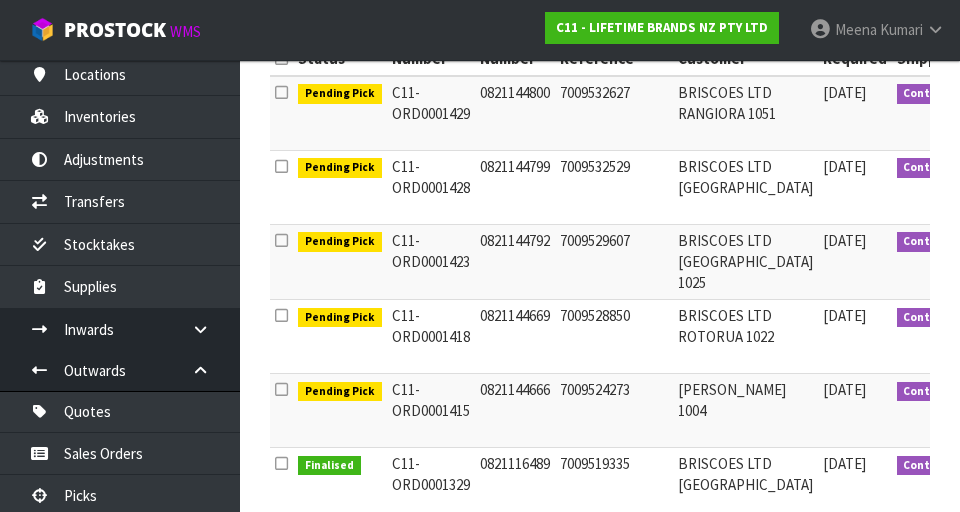 scroll, scrollTop: 494, scrollLeft: 0, axis: vertical 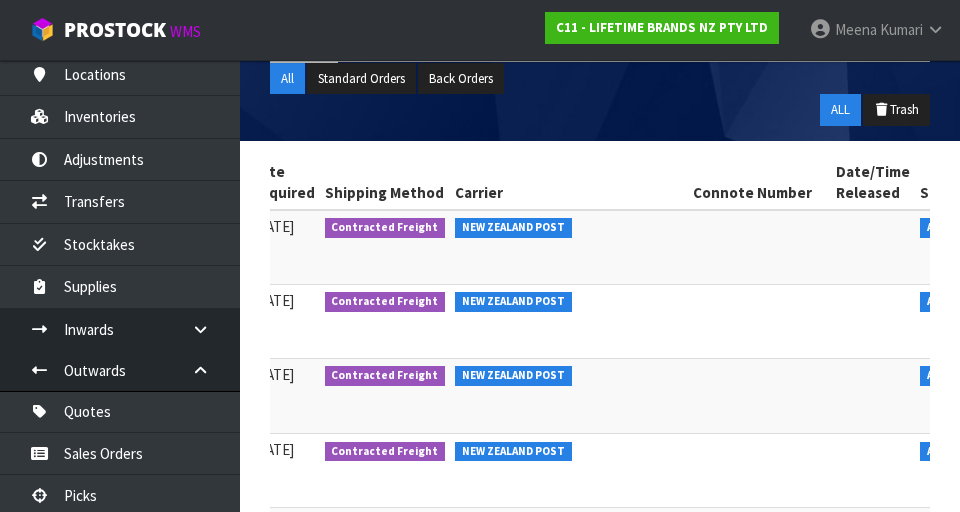 click at bounding box center [1001, 232] 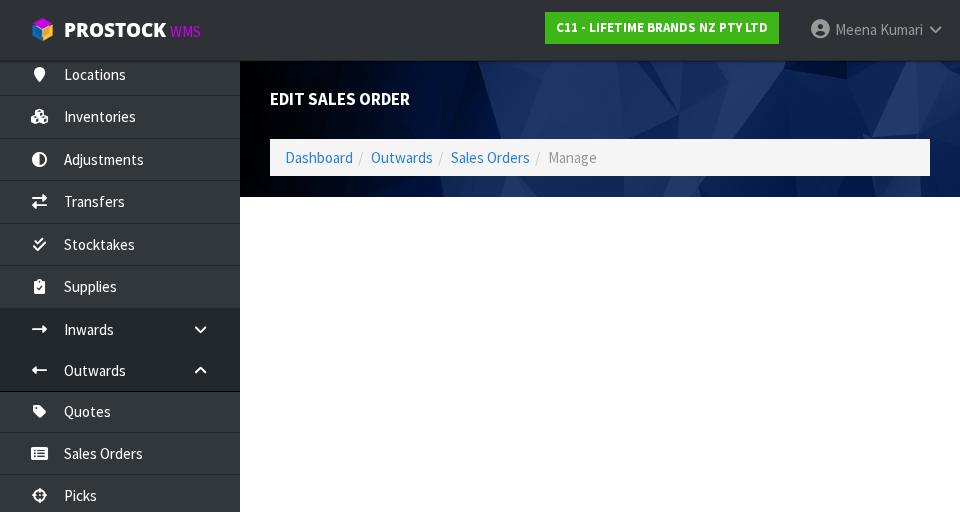 scroll, scrollTop: 0, scrollLeft: 0, axis: both 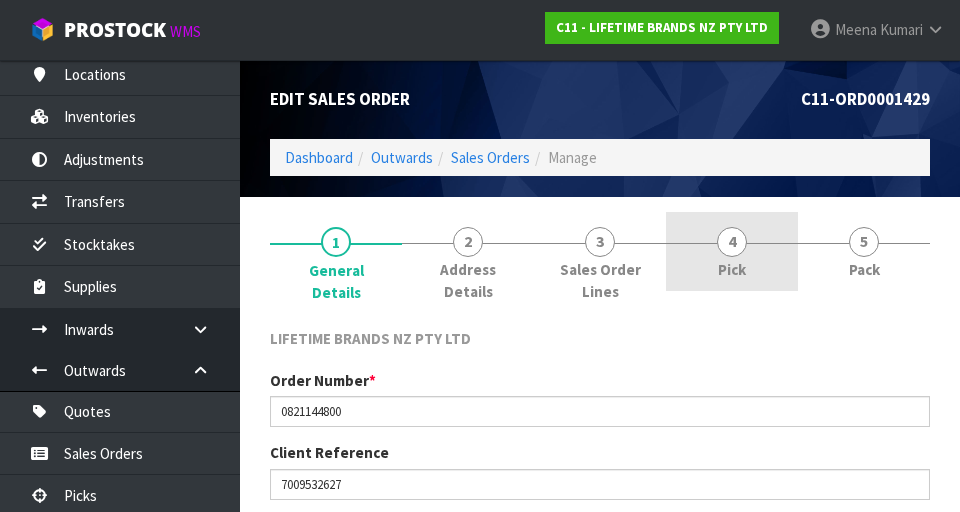 click on "4
Pick" at bounding box center (732, 251) 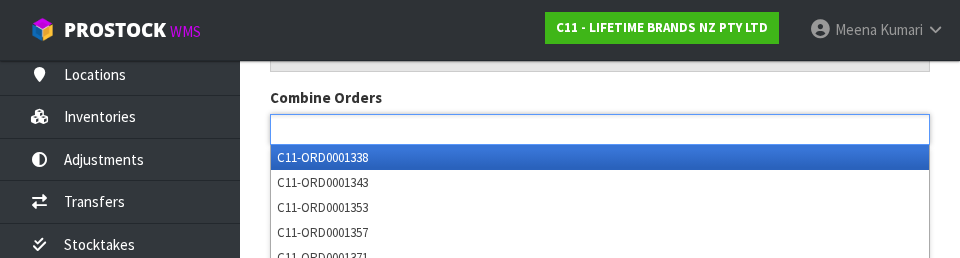 click on "Pick Reference
C11-PIC0001429
Combine Orders
C11-ORD0001338 C11-ORD0001343 C11-ORD0001353 C11-ORD0001357 C11-ORD0001371 C11-ORD0001376 C11-ORD0001377 C11-ORD0001378 C11-ORD0001379 C11-ORD0001380 C11-ORD0001381 C11-ORD0001382 C11-ORD0001383 C11-ORD0001384 C11-ORD0001385 C11-ORD0001386 C11-ORD0001387 C11-ORD0001388 C11-ORD0001389 C11-ORD0001390 C11-ORD0001391 C11-ORD0001392 C11-ORD0001393 C11-ORD0001394 C11-ORD0001395 C11-ORD0001396 C11-ORD0001397 C11-ORD0001398 C11-ORD0001399 C11-ORD0001400 C11-ORD0001401 C11-ORD0001402 C11-ORD0001403 C11-ORD0001404 C11-ORD0001405 C11-ORD0001406 C11-ORD0001407 C11-ORD0001409 C11-ORD0001410 C11-ORD0001411 C11-ORD0001412 C11-ORD0001413 C11-ORD0001414 C11-ORD0001415 C11-ORD0001416 C11-ORD0001417 C11-ORD0001418 C11-ORD0001419 C11-ORD0001420 C11-ORD0001421 C11-ORD0001422 C11-ORD0001423 C11-ORD0001424 C11-ORD0001425 C11-ORD0001426 C11-ORD0001427 C11-ORD0001428 C11-ORD0001429 C11-ORD0001430 C11-ORD0001431 C11-ORD0001432 C11-ORD0001433 C11-ORD0001434" at bounding box center [600, 119] 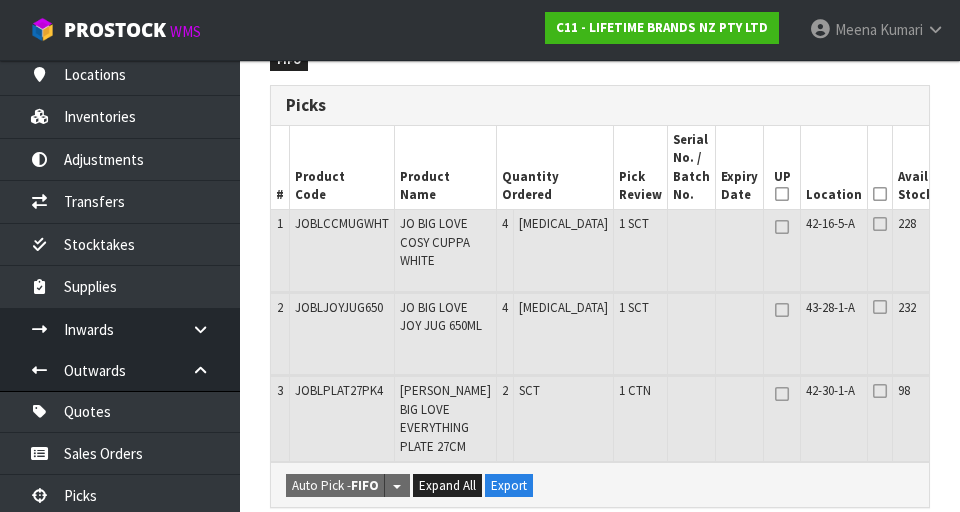 scroll, scrollTop: 448, scrollLeft: 0, axis: vertical 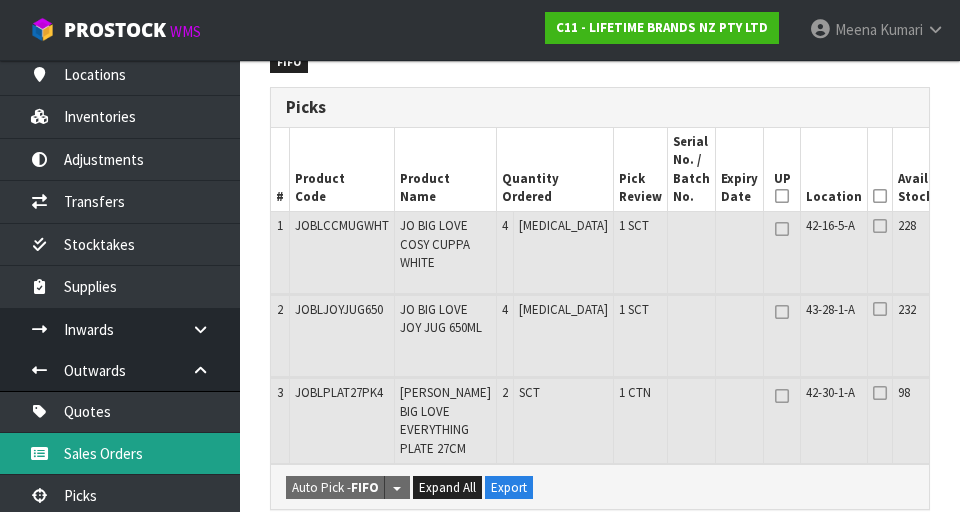 click on "Sales Orders" at bounding box center [120, 453] 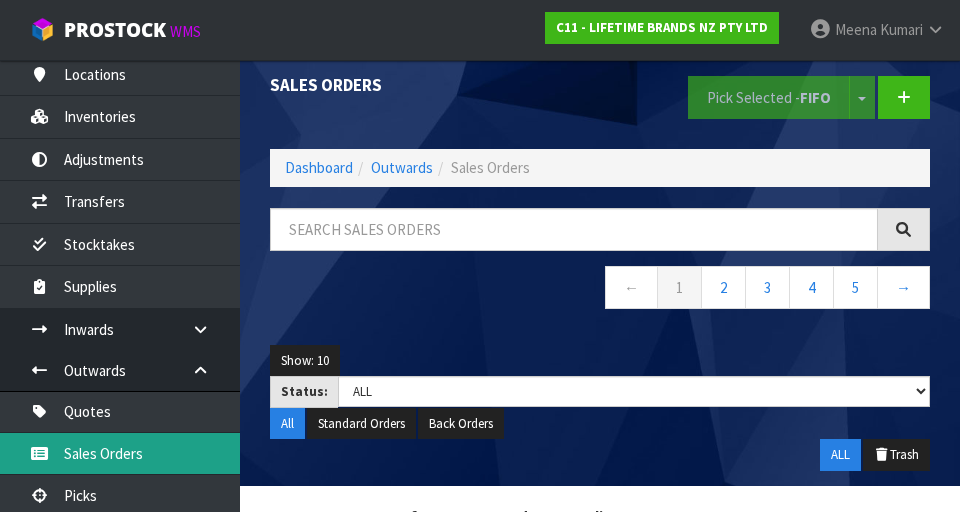 scroll, scrollTop: 0, scrollLeft: 0, axis: both 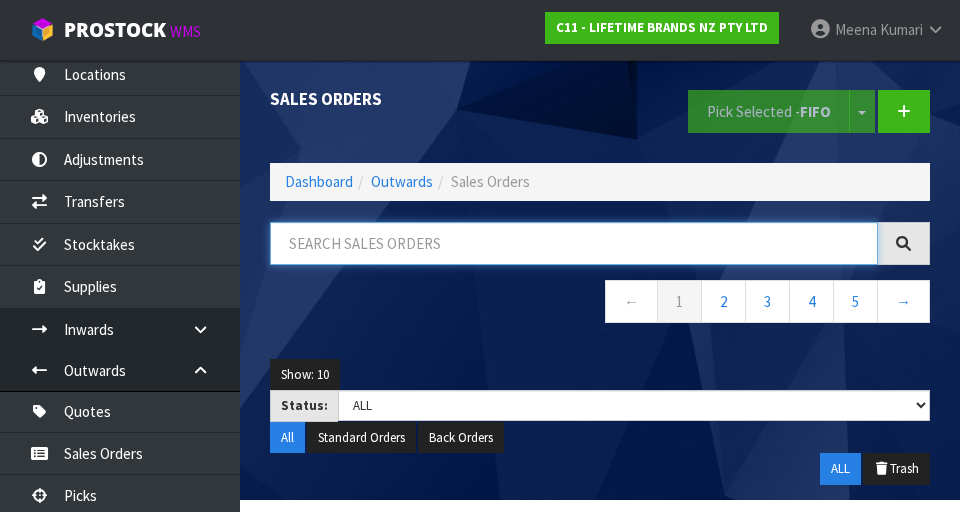 paste on "JOBLJOYJUG650" 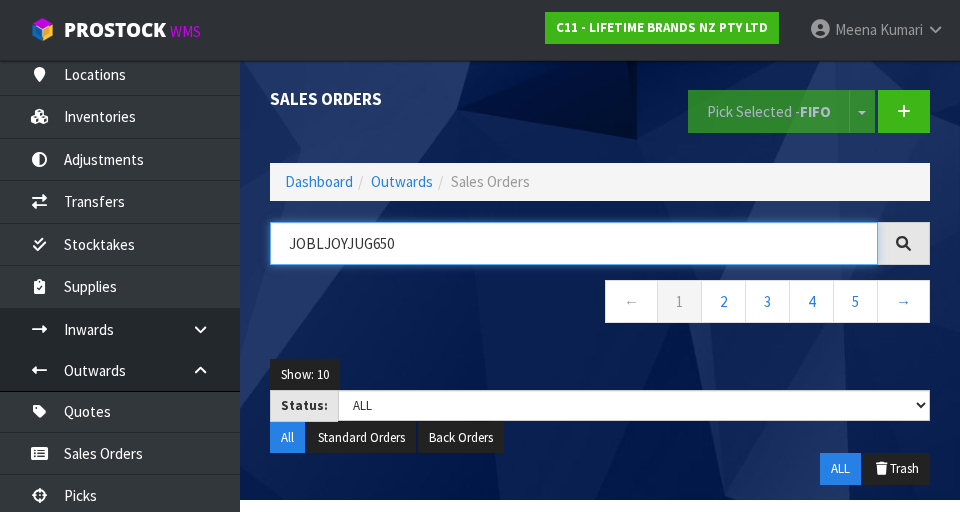 type on "JOBLJOYJUG650" 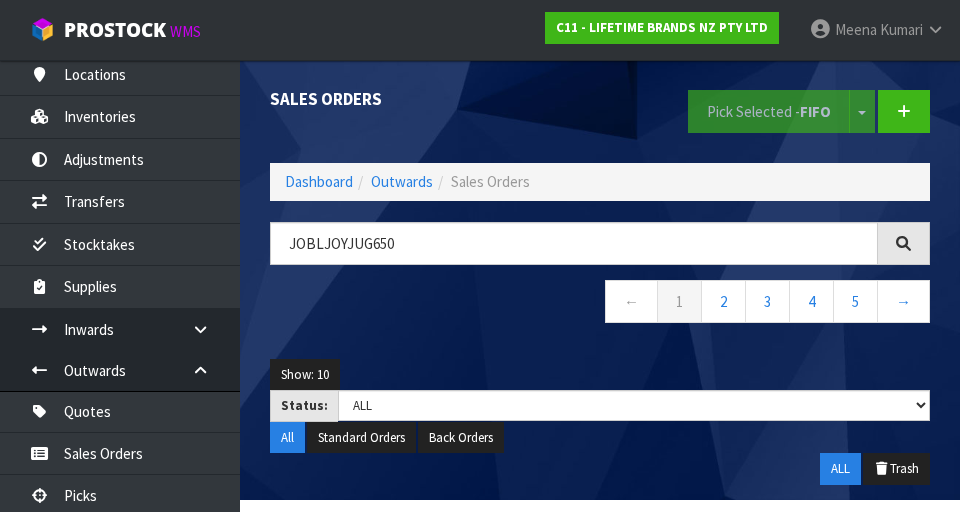 click on "Sales Orders" at bounding box center [427, 99] 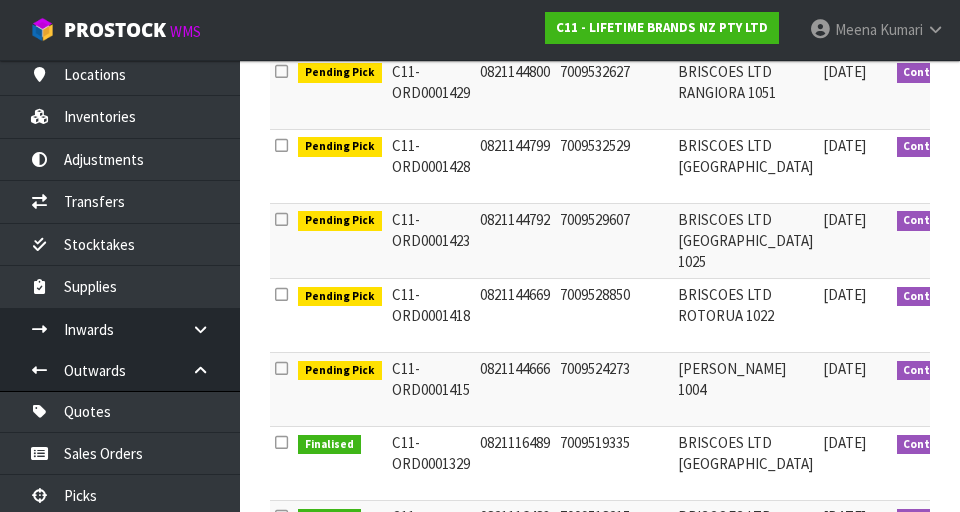 scroll, scrollTop: 0, scrollLeft: 0, axis: both 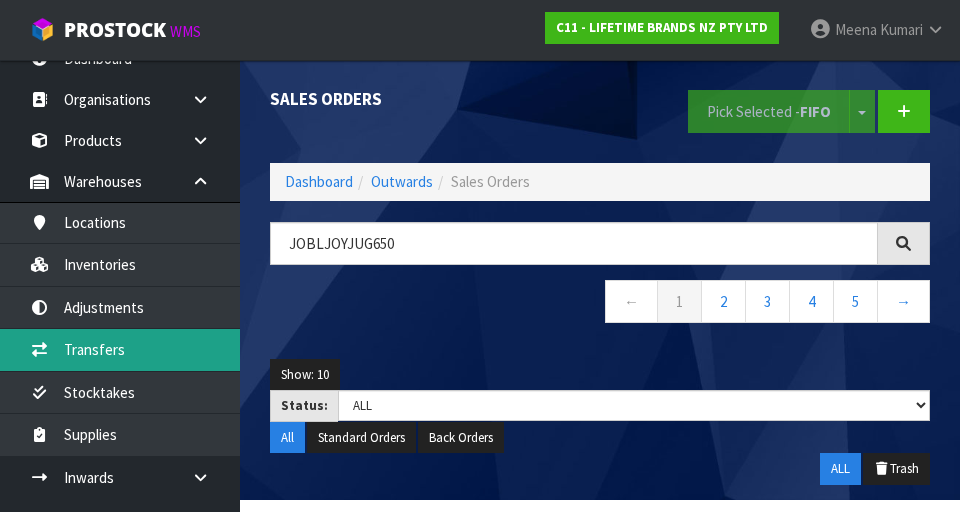 click on "Transfers" at bounding box center (120, 349) 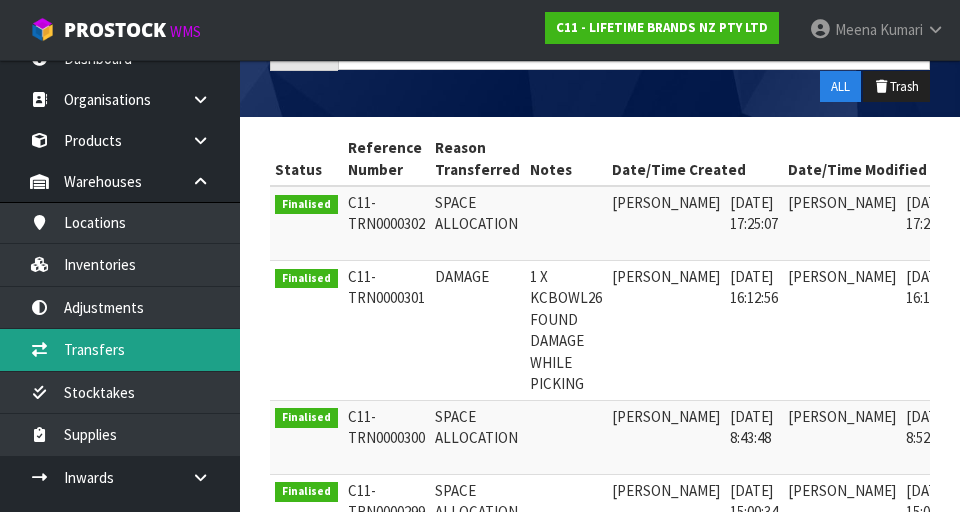 scroll, scrollTop: 0, scrollLeft: 0, axis: both 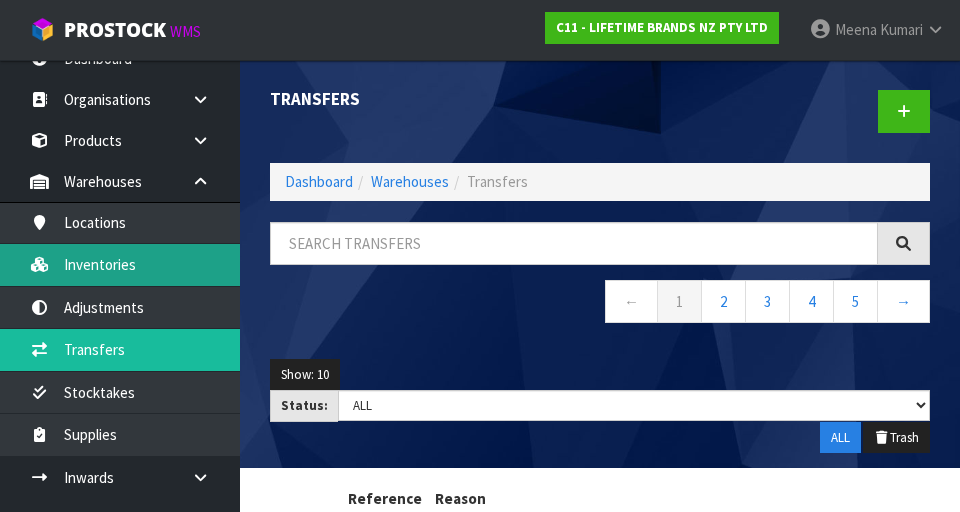 click on "Inventories" at bounding box center (120, 264) 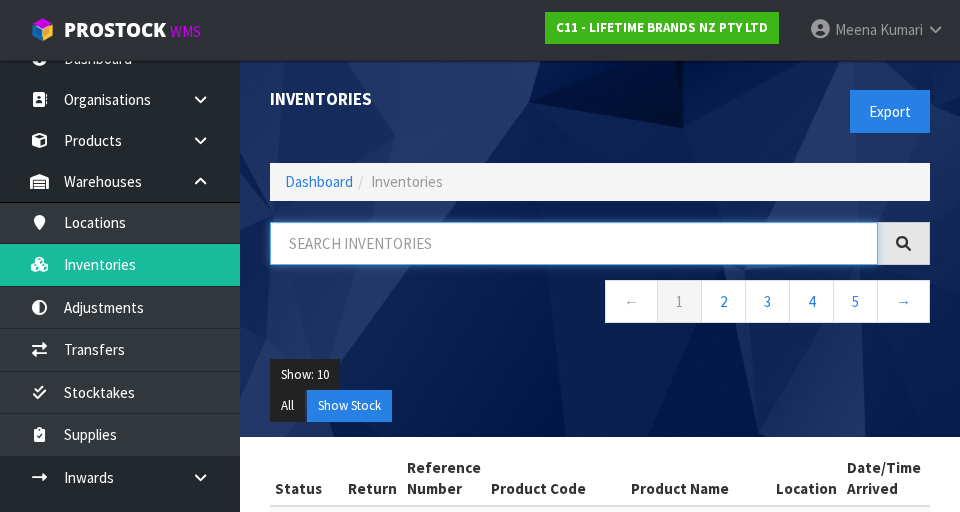 click at bounding box center (574, 243) 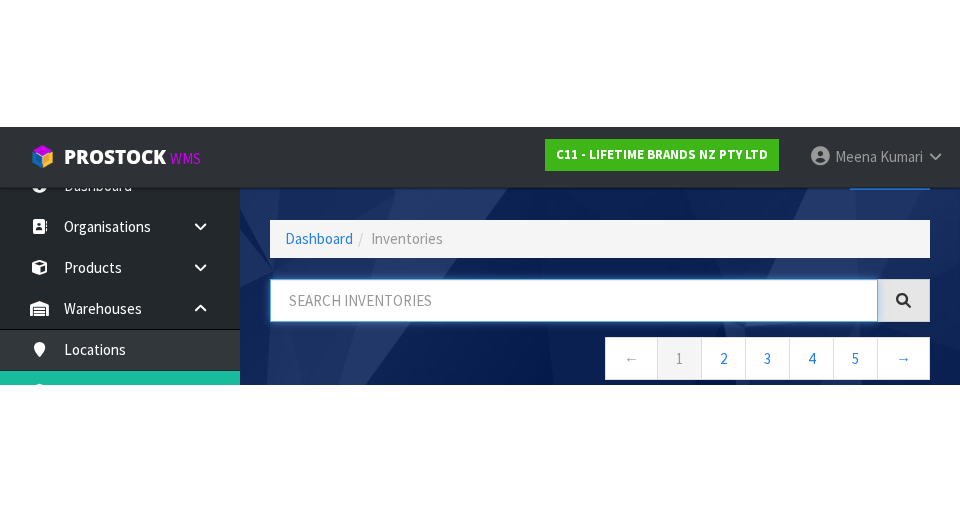 scroll, scrollTop: 114, scrollLeft: 0, axis: vertical 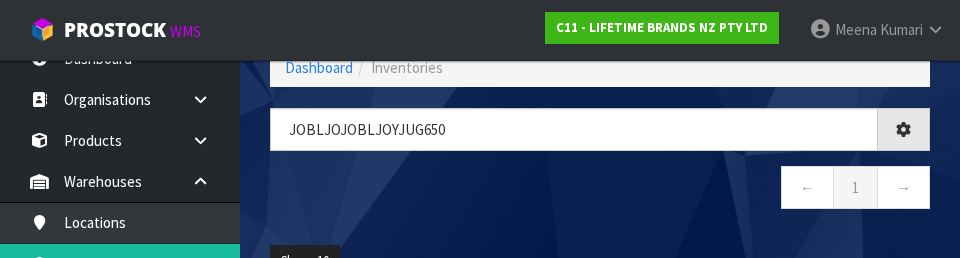 click on "←
1
→" at bounding box center (600, 190) 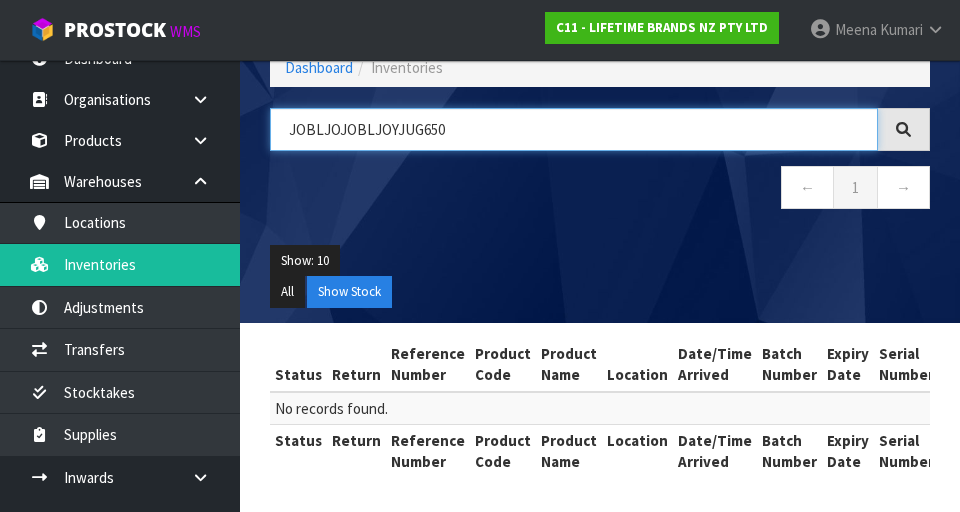 click on "JOBLJOJOBLJOYJUG650" at bounding box center [574, 129] 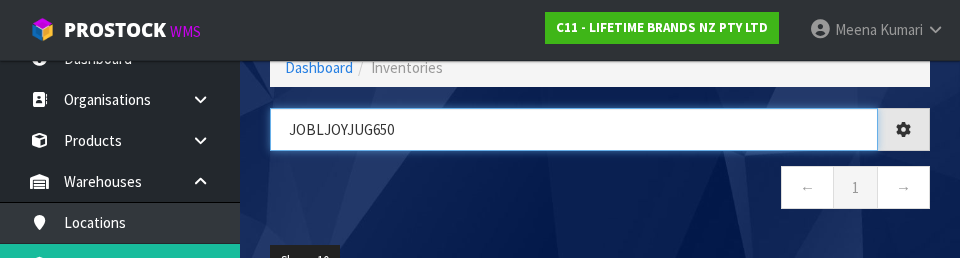 type on "JOBLJOYJUG650" 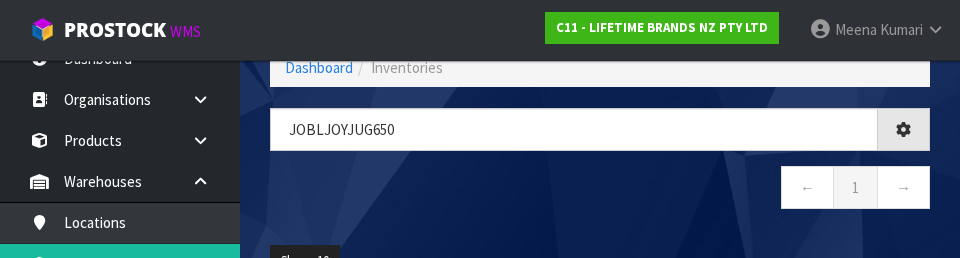 click on "←
1
→" at bounding box center [600, 190] 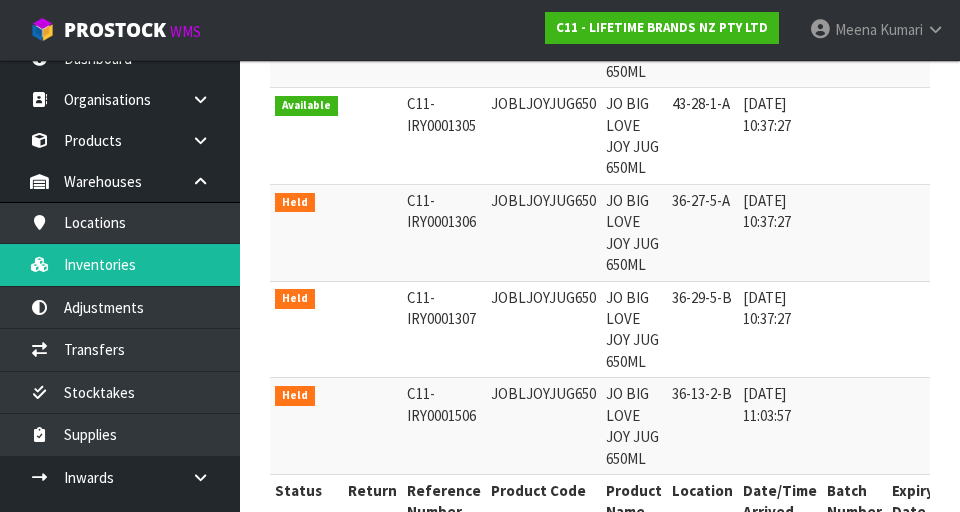 scroll, scrollTop: 674, scrollLeft: 0, axis: vertical 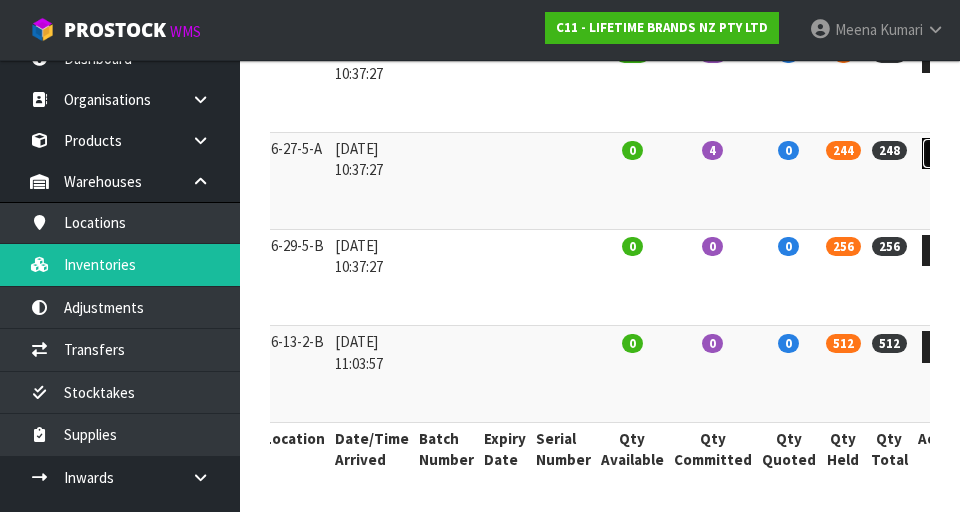 click at bounding box center (940, 153) 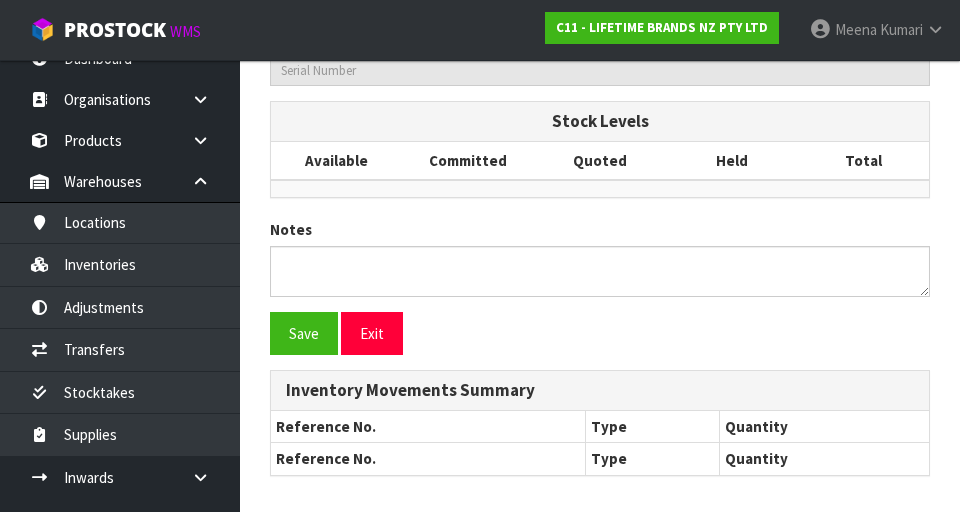 type on "JOBLJOYJUG650" 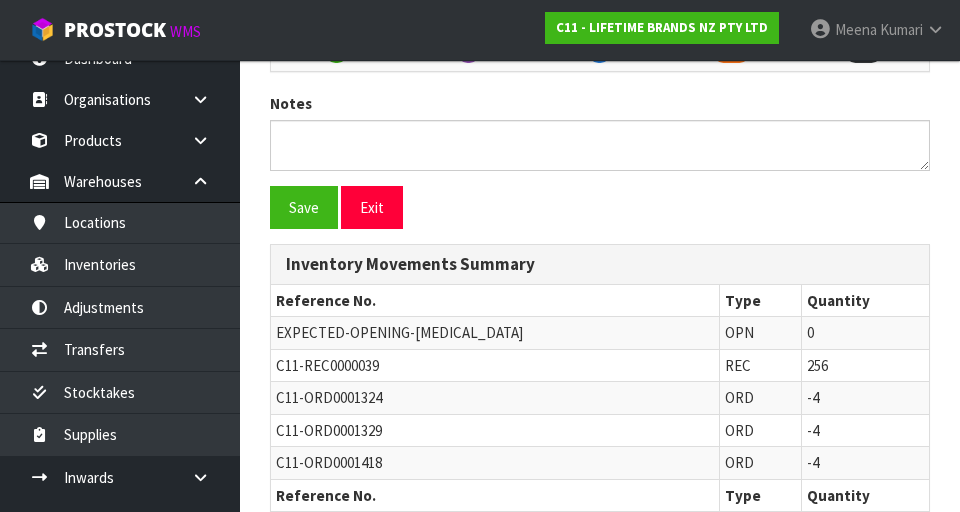 scroll, scrollTop: 1076, scrollLeft: 0, axis: vertical 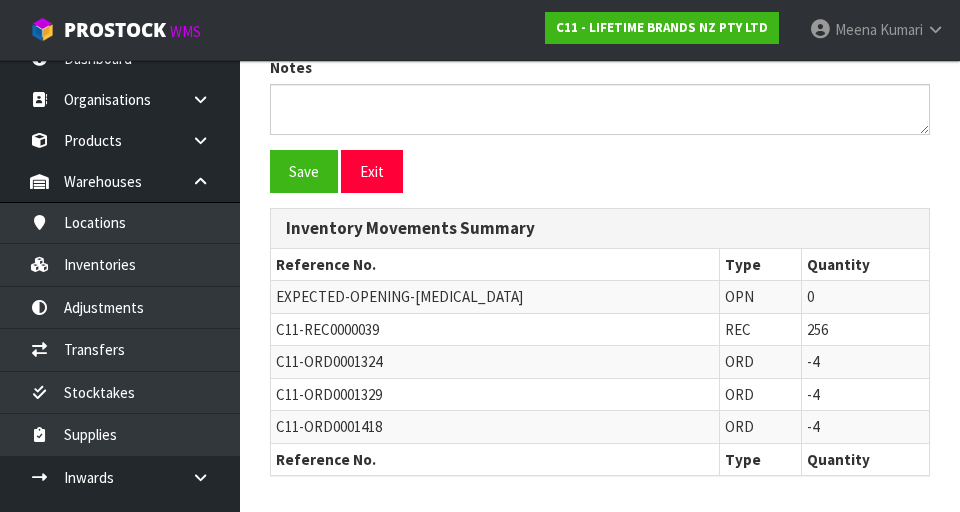 click on "C11-ORD0001324" at bounding box center [329, 361] 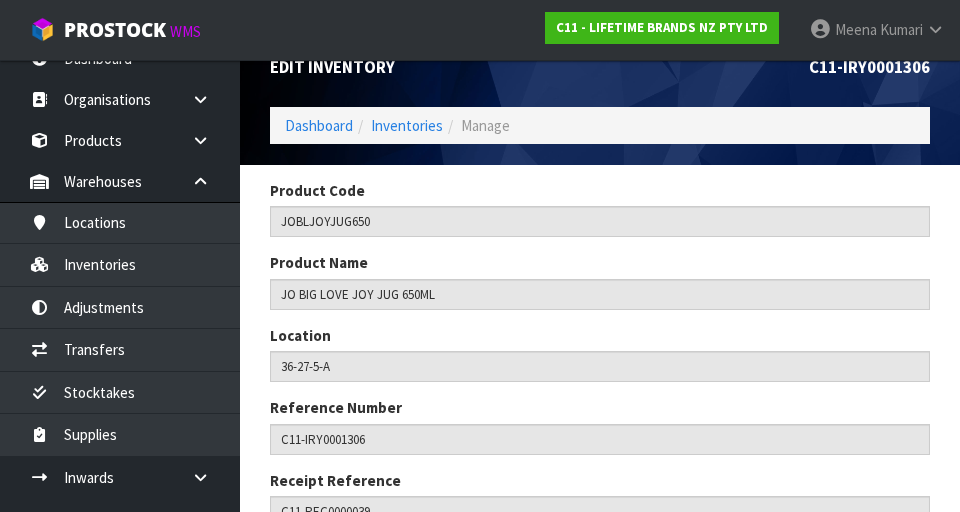 scroll, scrollTop: 0, scrollLeft: 0, axis: both 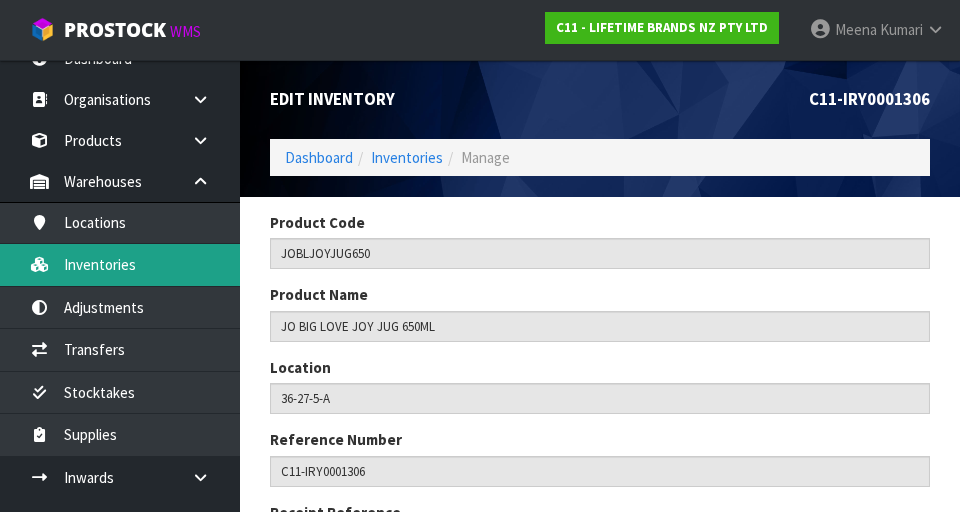 click on "Inventories" at bounding box center [120, 264] 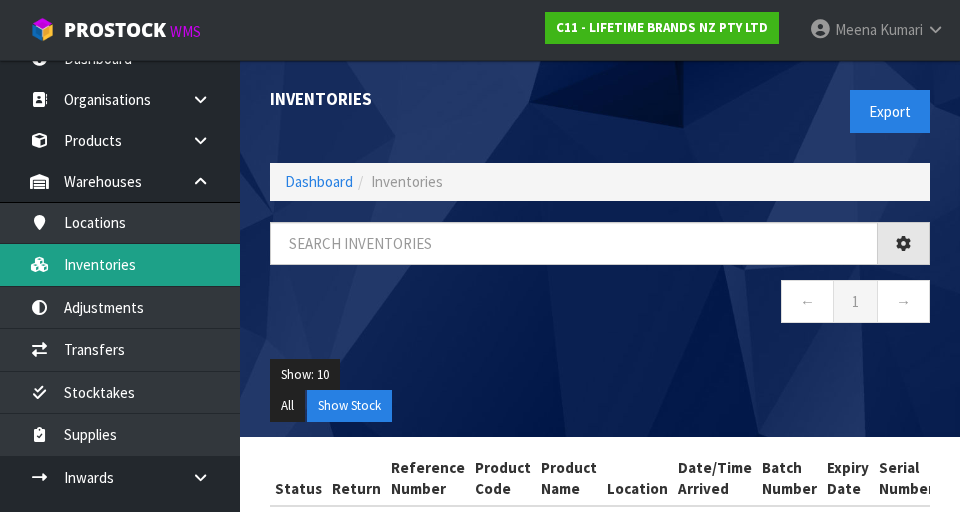 scroll, scrollTop: 84, scrollLeft: 0, axis: vertical 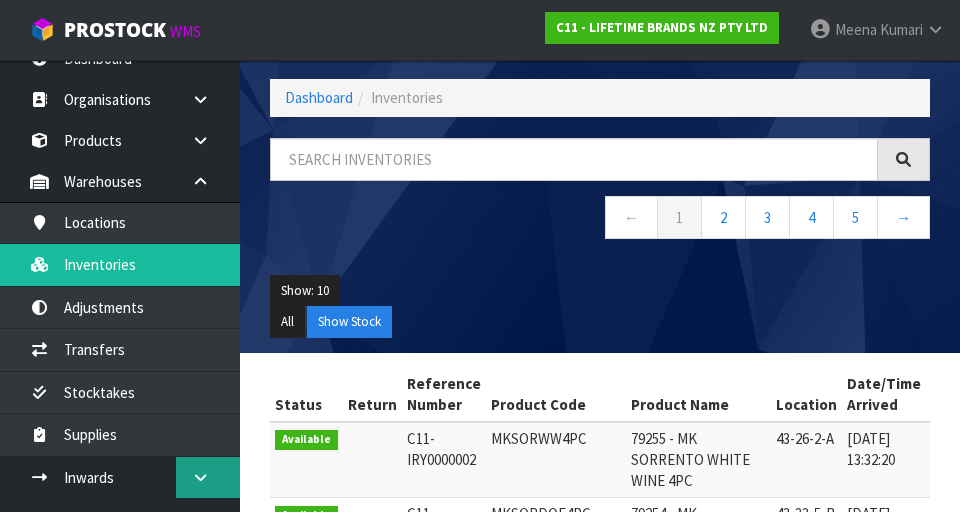 click at bounding box center (200, 477) 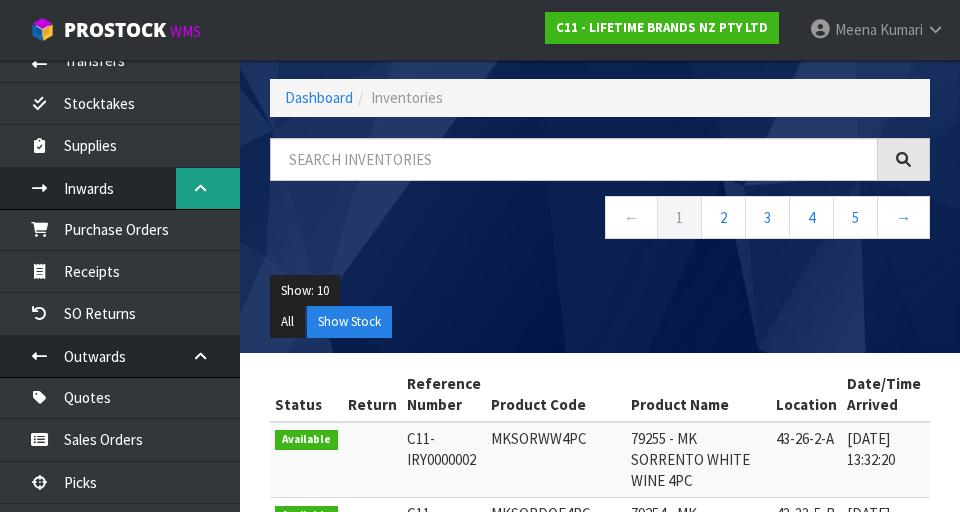 scroll, scrollTop: 311, scrollLeft: 0, axis: vertical 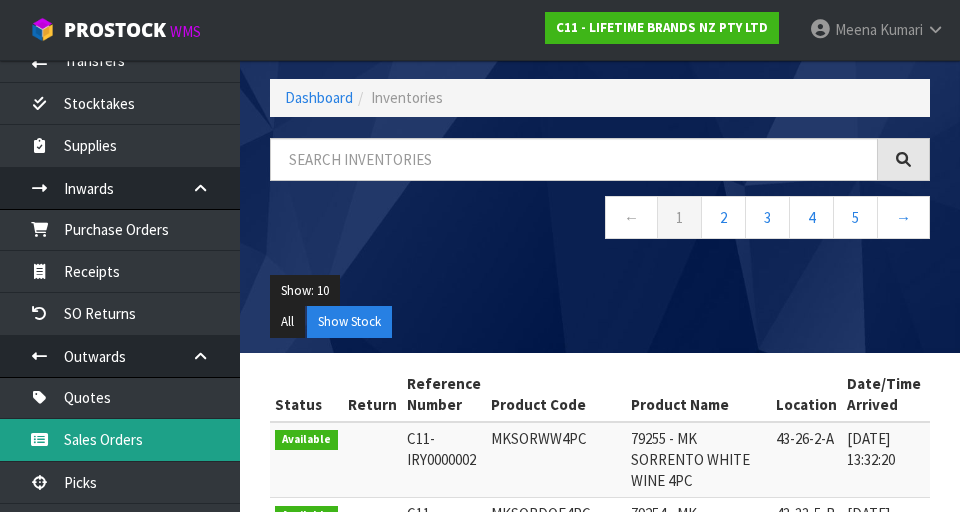 click on "Sales Orders" at bounding box center (120, 439) 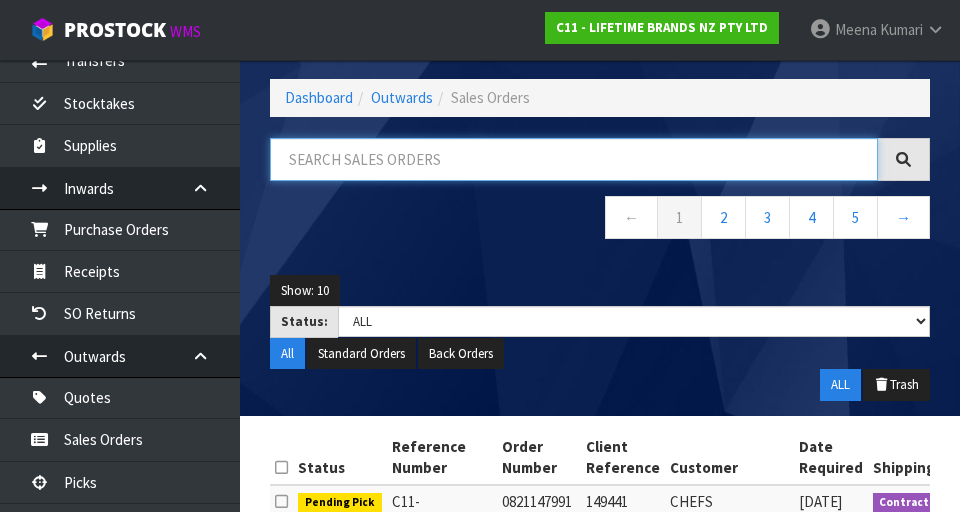 paste on "JOBLJOYJUG650" 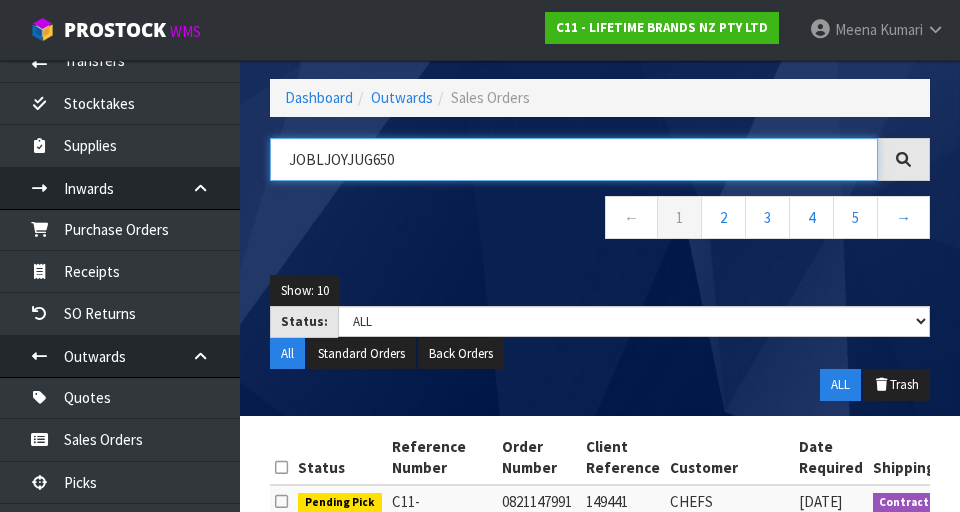 type on "JOBLJOYJUG650" 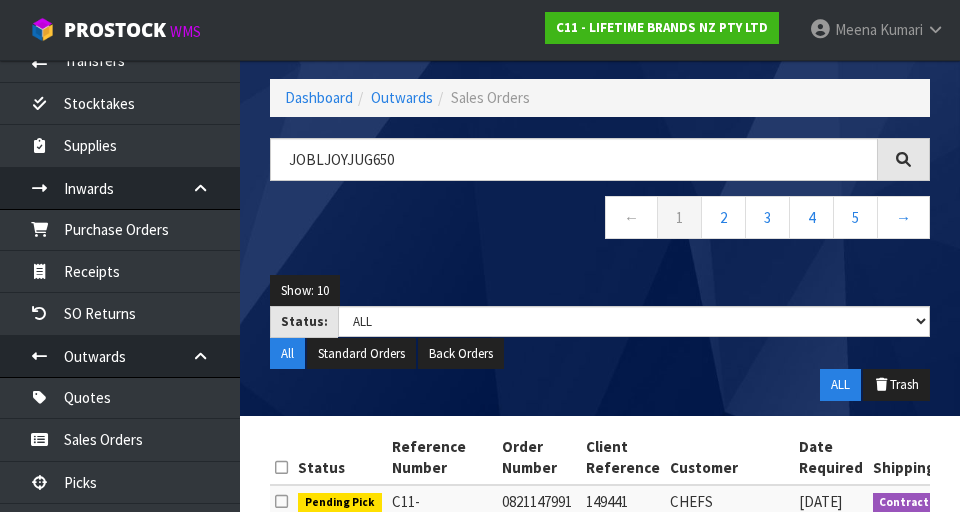 click on "←
1 2 3 4 5
→" at bounding box center (600, 220) 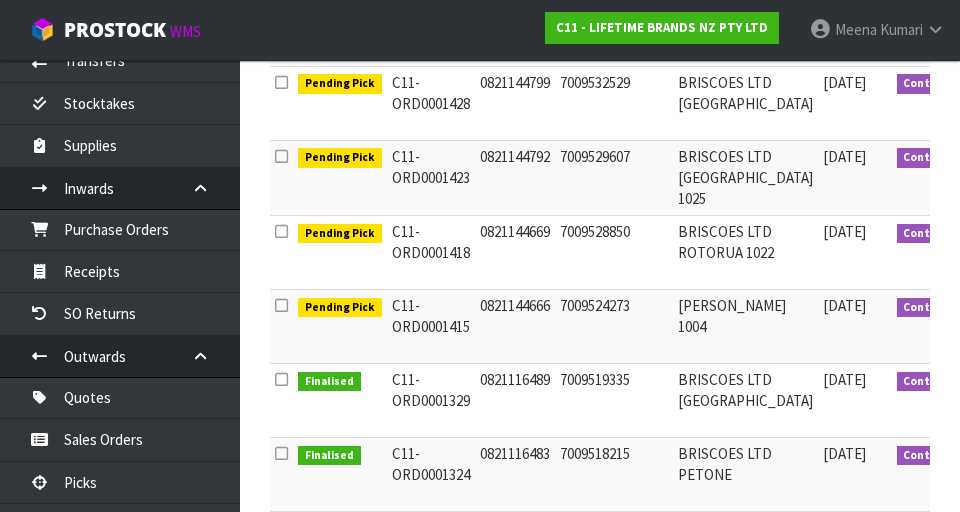 scroll, scrollTop: 583, scrollLeft: 0, axis: vertical 